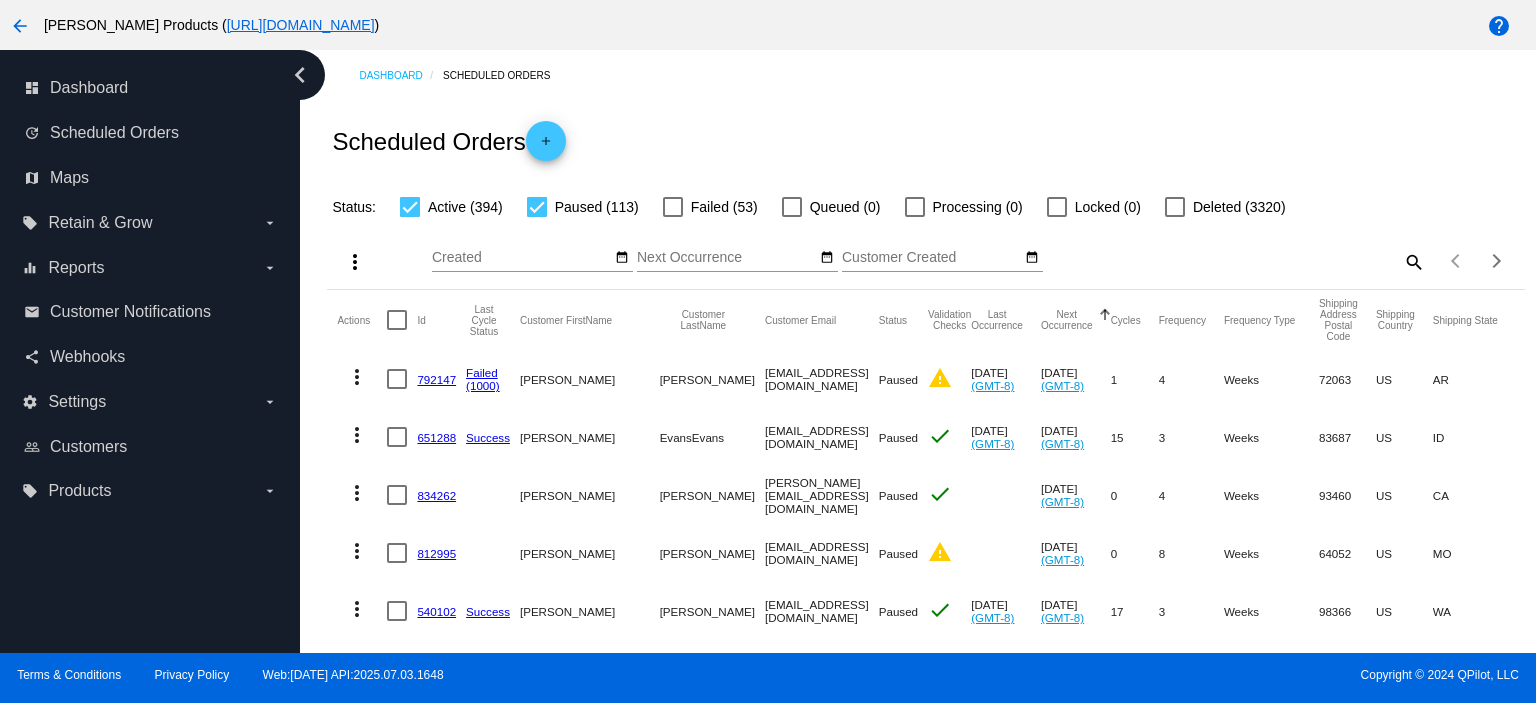 scroll, scrollTop: 0, scrollLeft: 0, axis: both 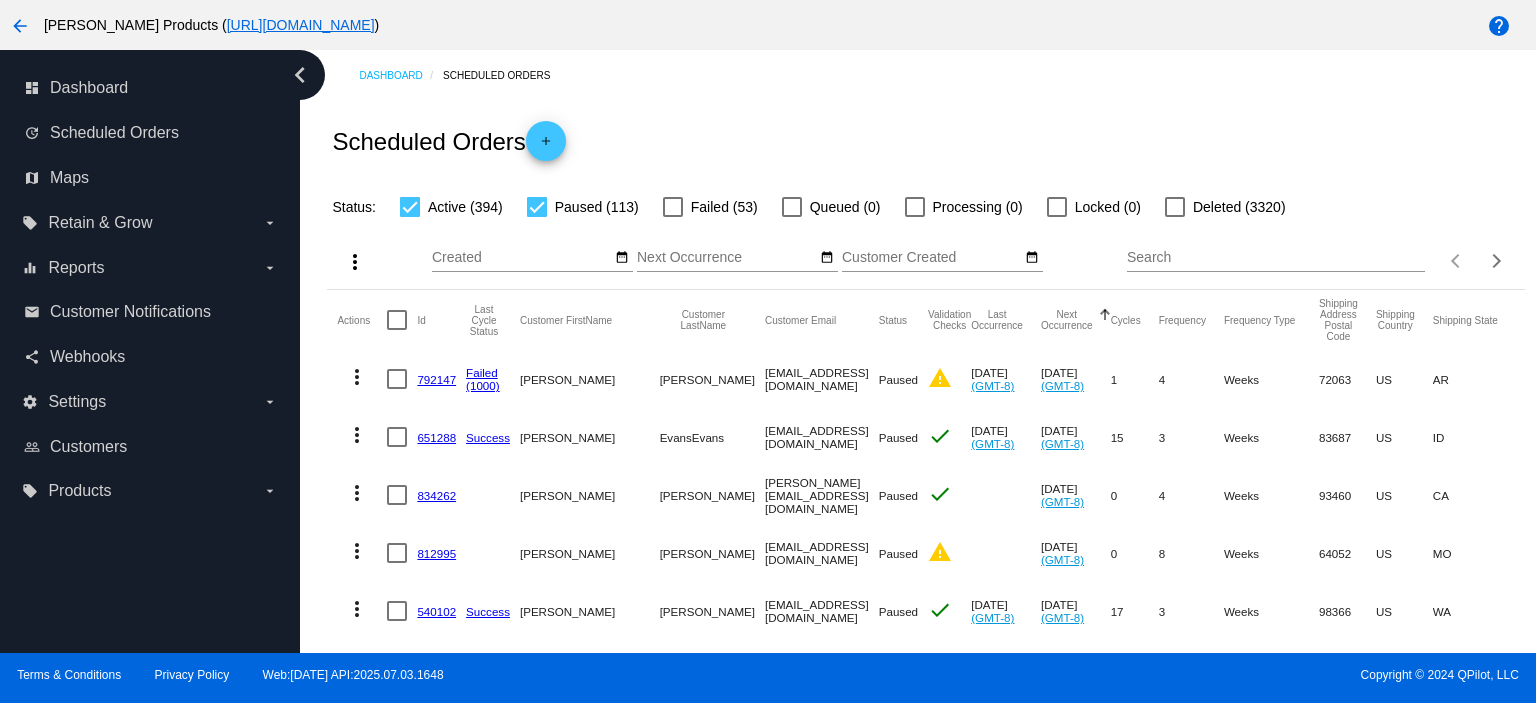 click on "Search" 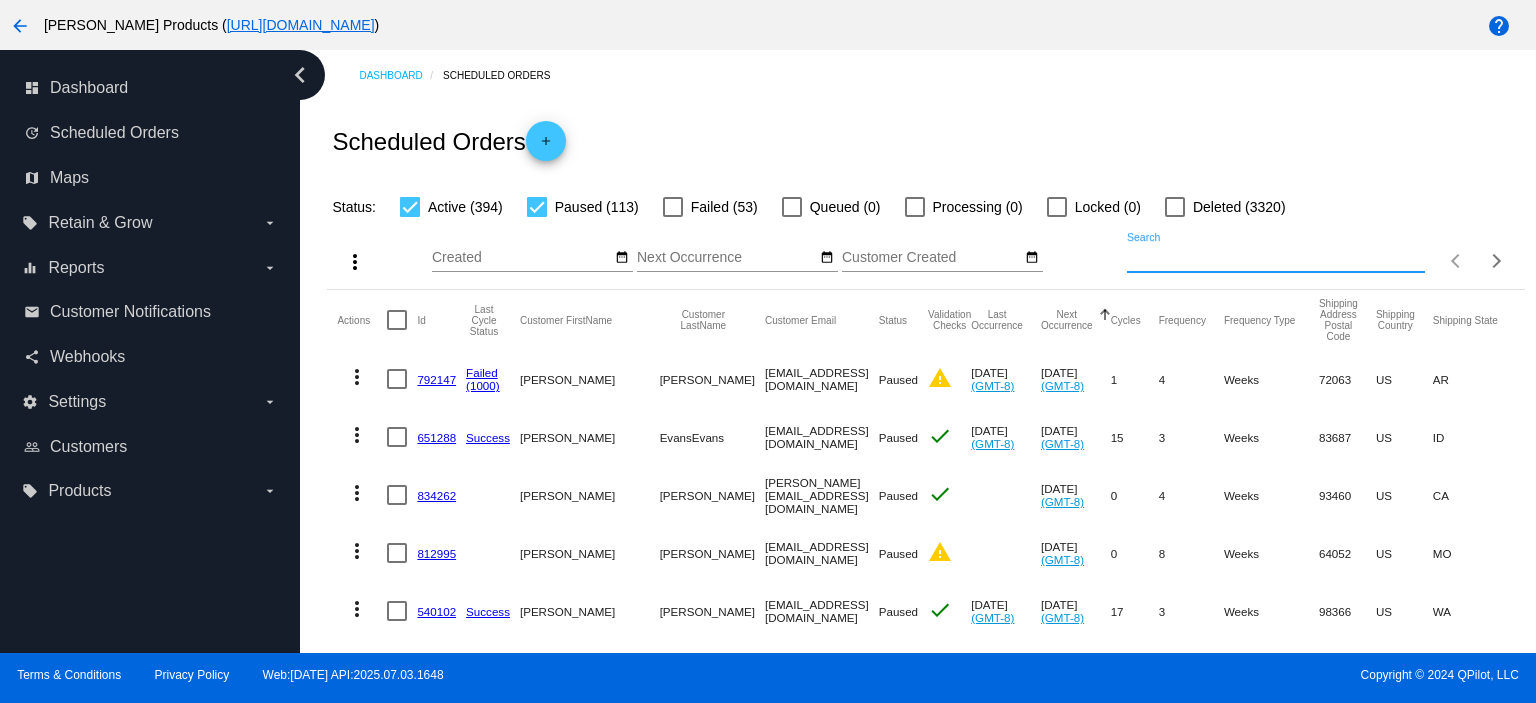 paste on "[EMAIL_ADDRESS][DOMAIN_NAME]" 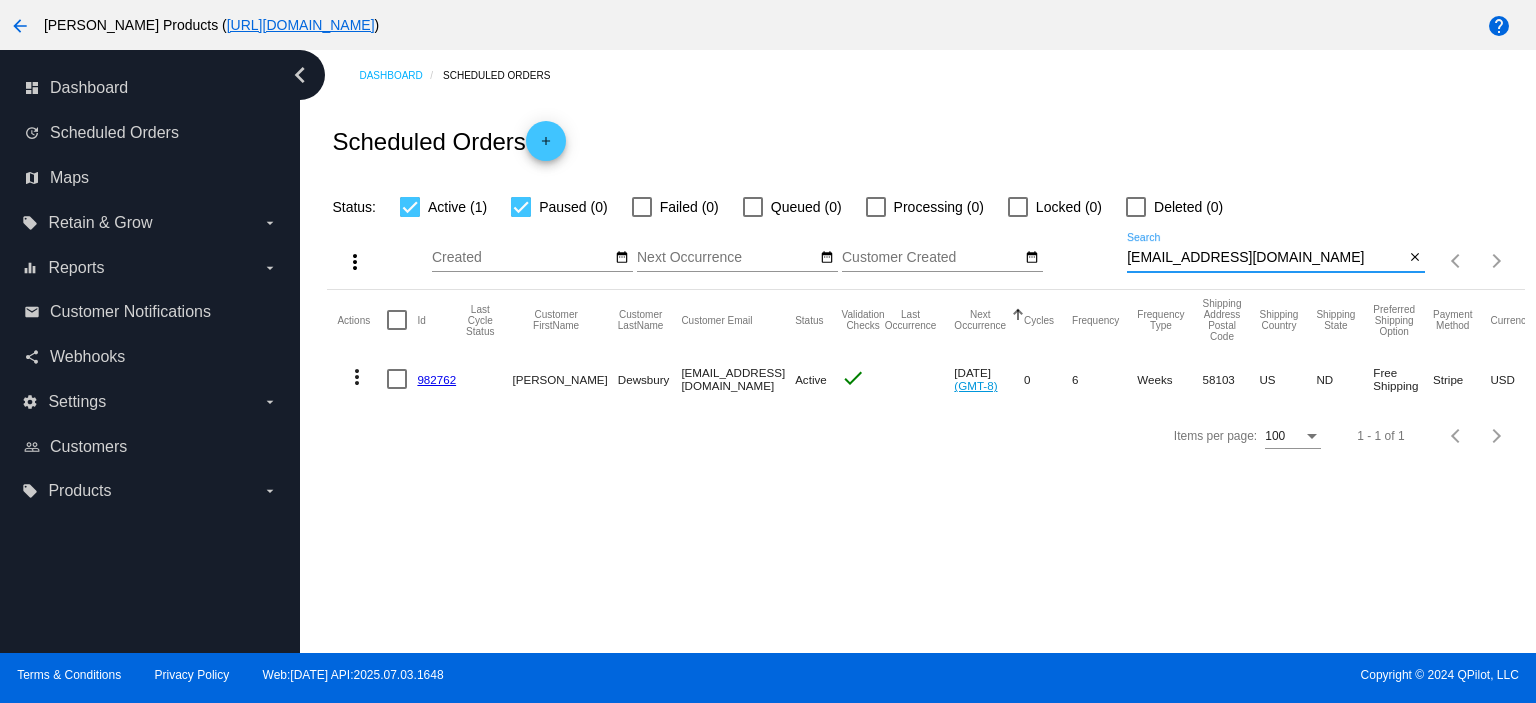 type on "[EMAIL_ADDRESS][DOMAIN_NAME]" 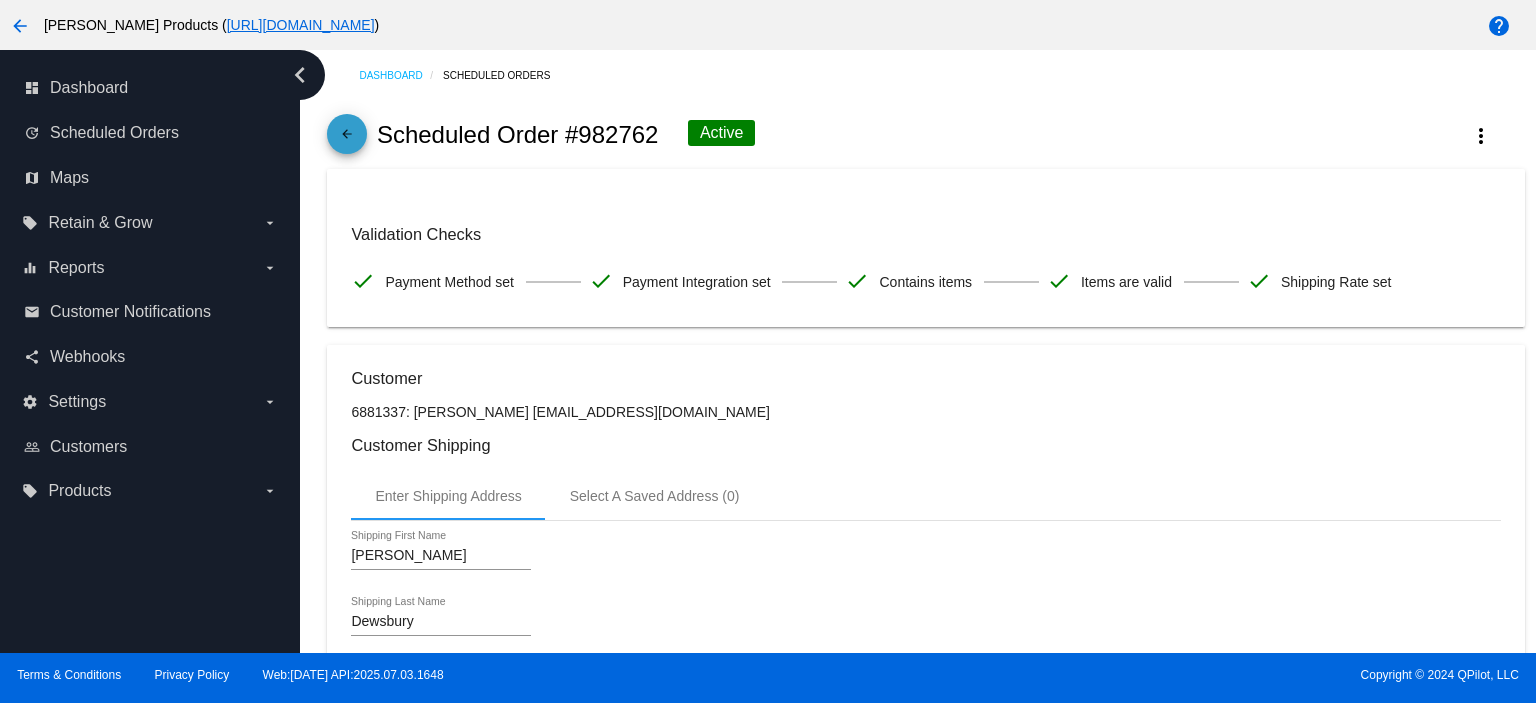 click on "arrow_back" 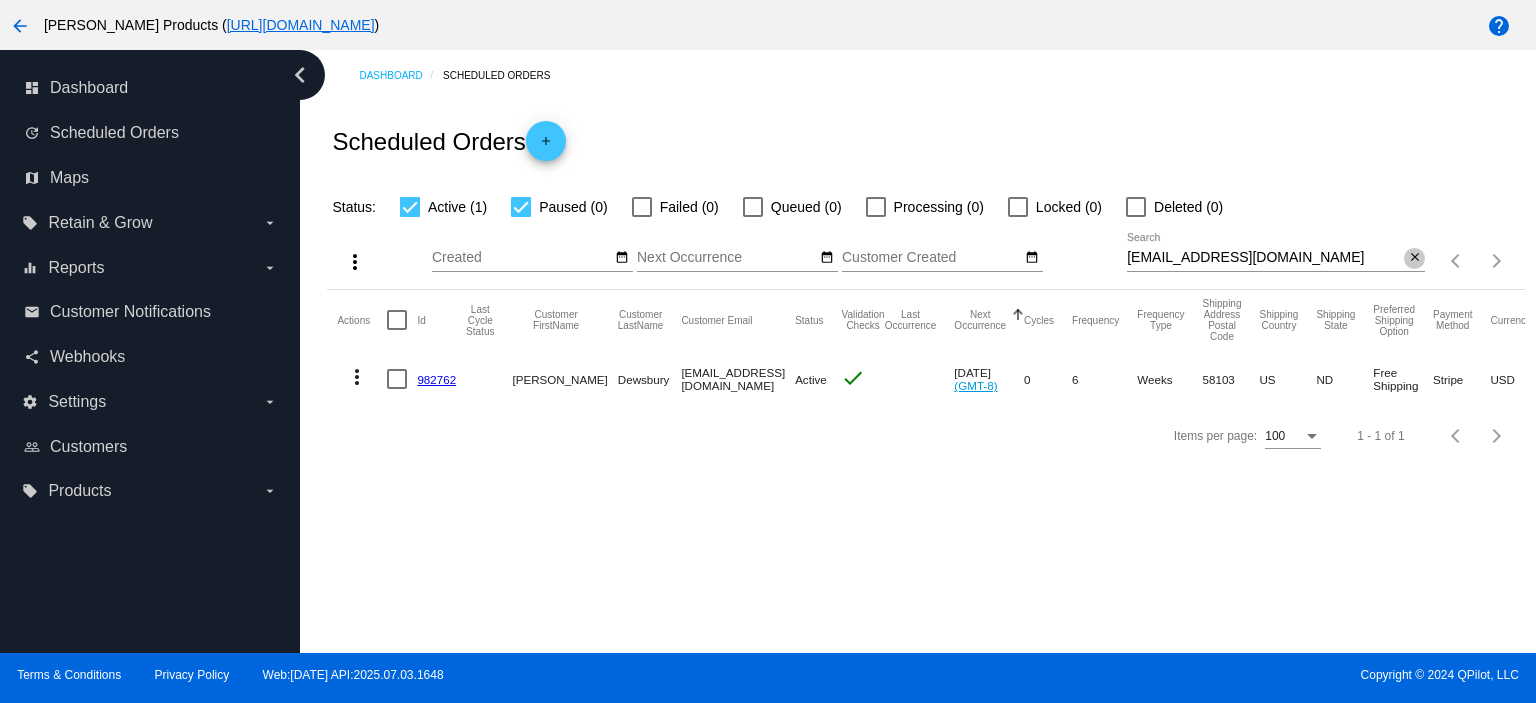 click on "close" 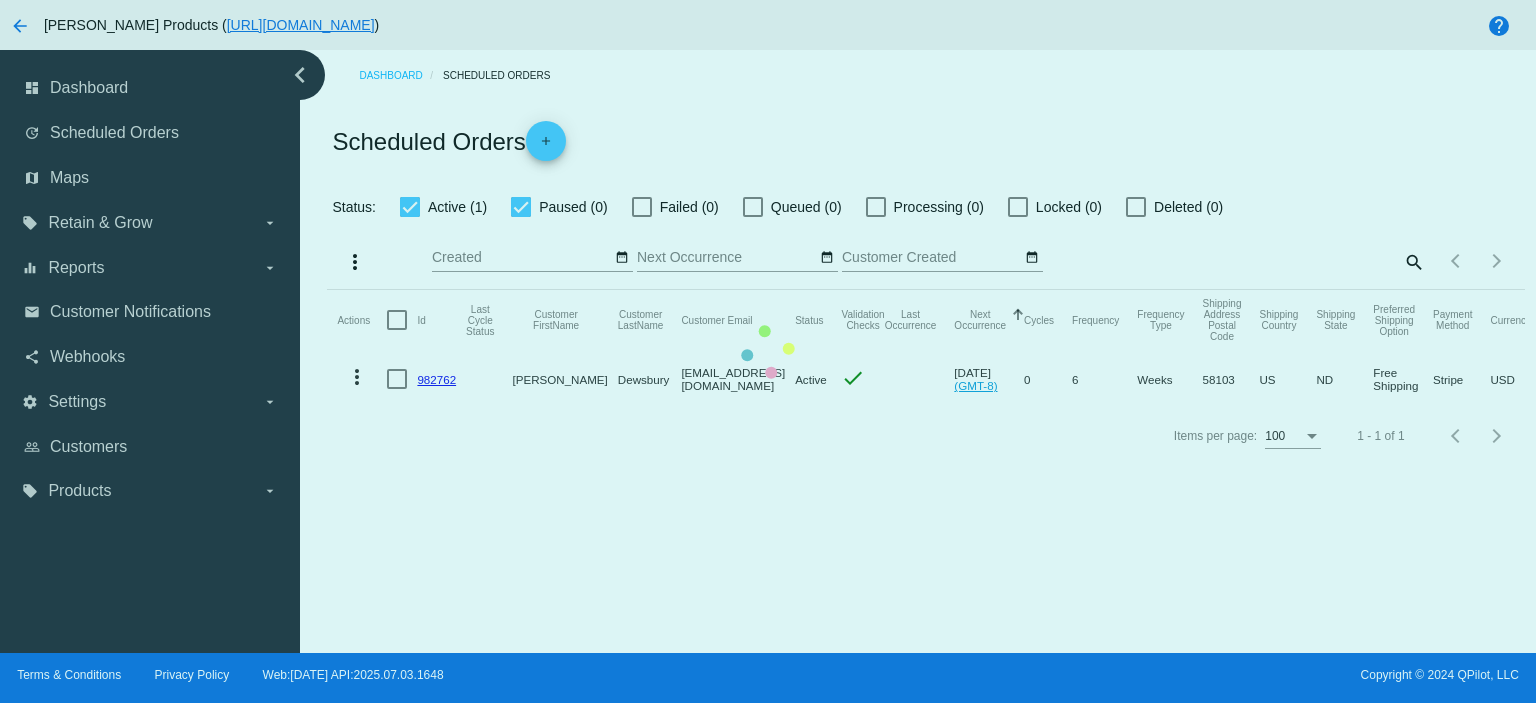 click on "Actions
Id   Last Cycle Status   Customer FirstName   Customer LastName   Customer Email   Status   Validation Checks   Last Occurrence   Next Occurrence   Sorted by NextOccurrenceUtc ascending  Cycles   Frequency   Frequency Type   Shipping Address Postal Code
Shipping Country
Shipping State
Preferred Shipping Option
Payment Method   Currency   Total Product Quantity   Scheduled Order Subtotal
Scheduled Order LTV
more_vert
982762
[PERSON_NAME][GEOGRAPHIC_DATA]
[EMAIL_ADDRESS][DOMAIN_NAME]
Active
check
[DATE]
(GMT-8)
0  6  Weeks  58103  [GEOGRAPHIC_DATA]  ND  Free Shipping  Stripe  USD  1  60.79  TBD" 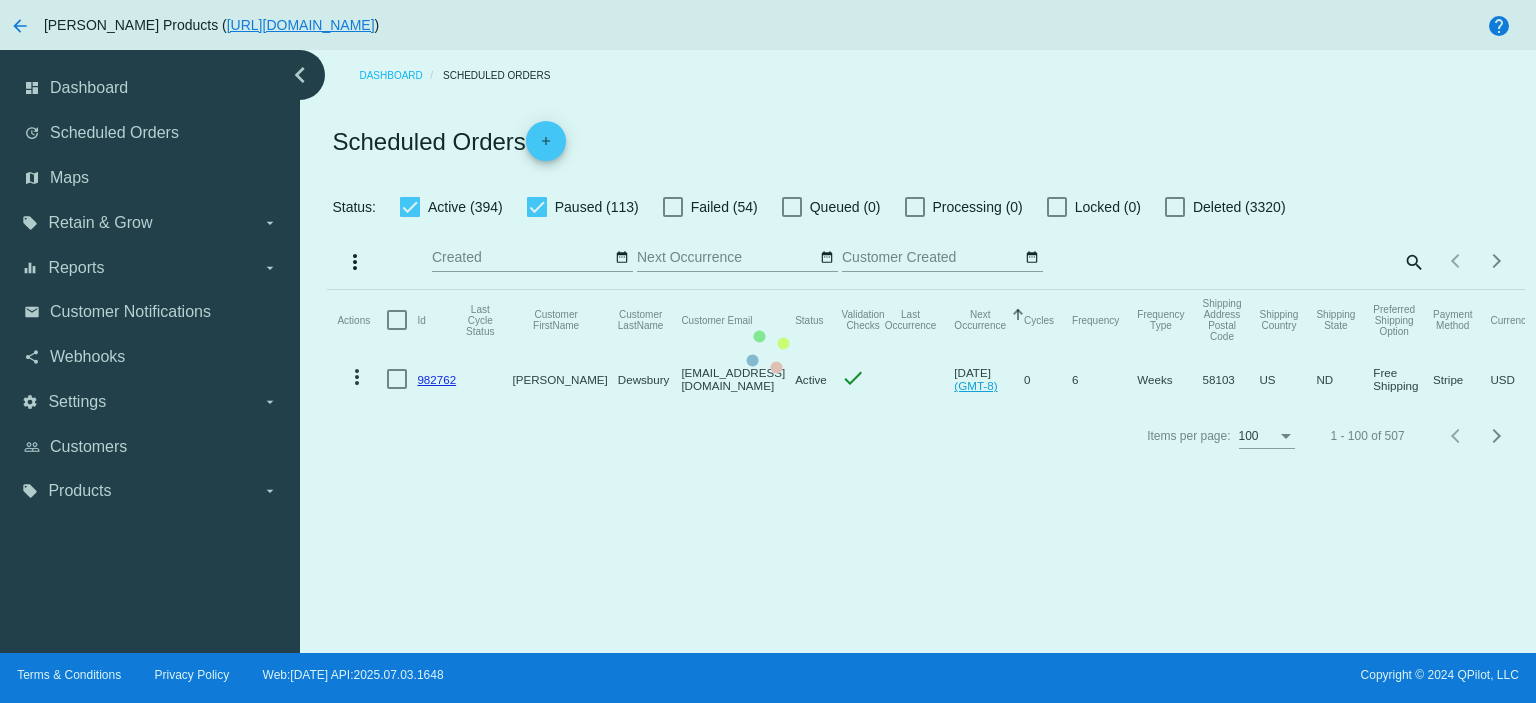 click on "Actions
Id   Last Cycle Status   Customer FirstName   Customer LastName   Customer Email   Status   Validation Checks   Last Occurrence   Next Occurrence   Sorted by NextOccurrenceUtc ascending  Cycles   Frequency   Frequency Type   Shipping Address Postal Code
Shipping Country
Shipping State
Preferred Shipping Option
Payment Method   Currency   Total Product Quantity   Scheduled Order Subtotal
Scheduled Order LTV
more_vert
982762
[PERSON_NAME][GEOGRAPHIC_DATA]
[EMAIL_ADDRESS][DOMAIN_NAME]
Active
check
[DATE]
(GMT-8)
0  6  Weeks  58103  [GEOGRAPHIC_DATA]  ND  Free Shipping  Stripe  USD  1  60.79  TBD" 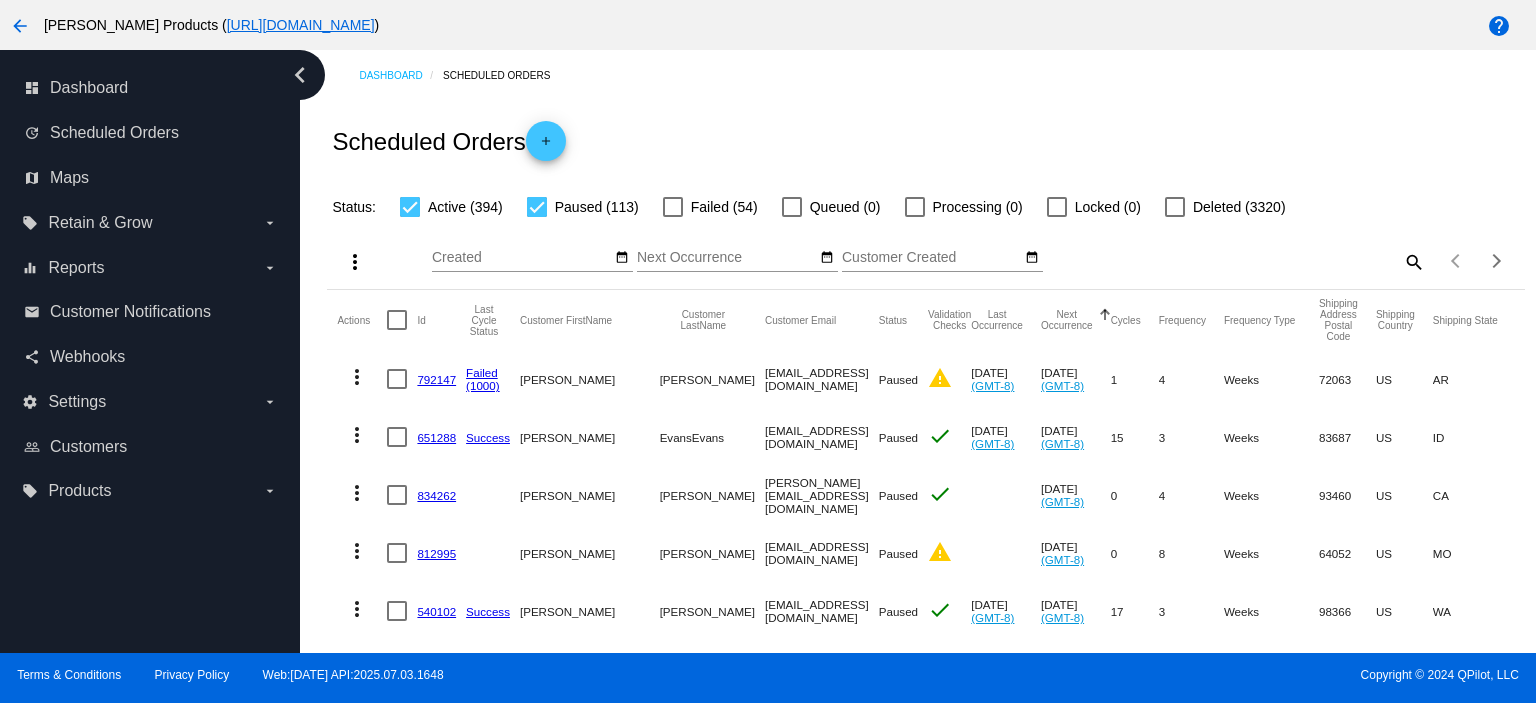 click at bounding box center [537, 207] 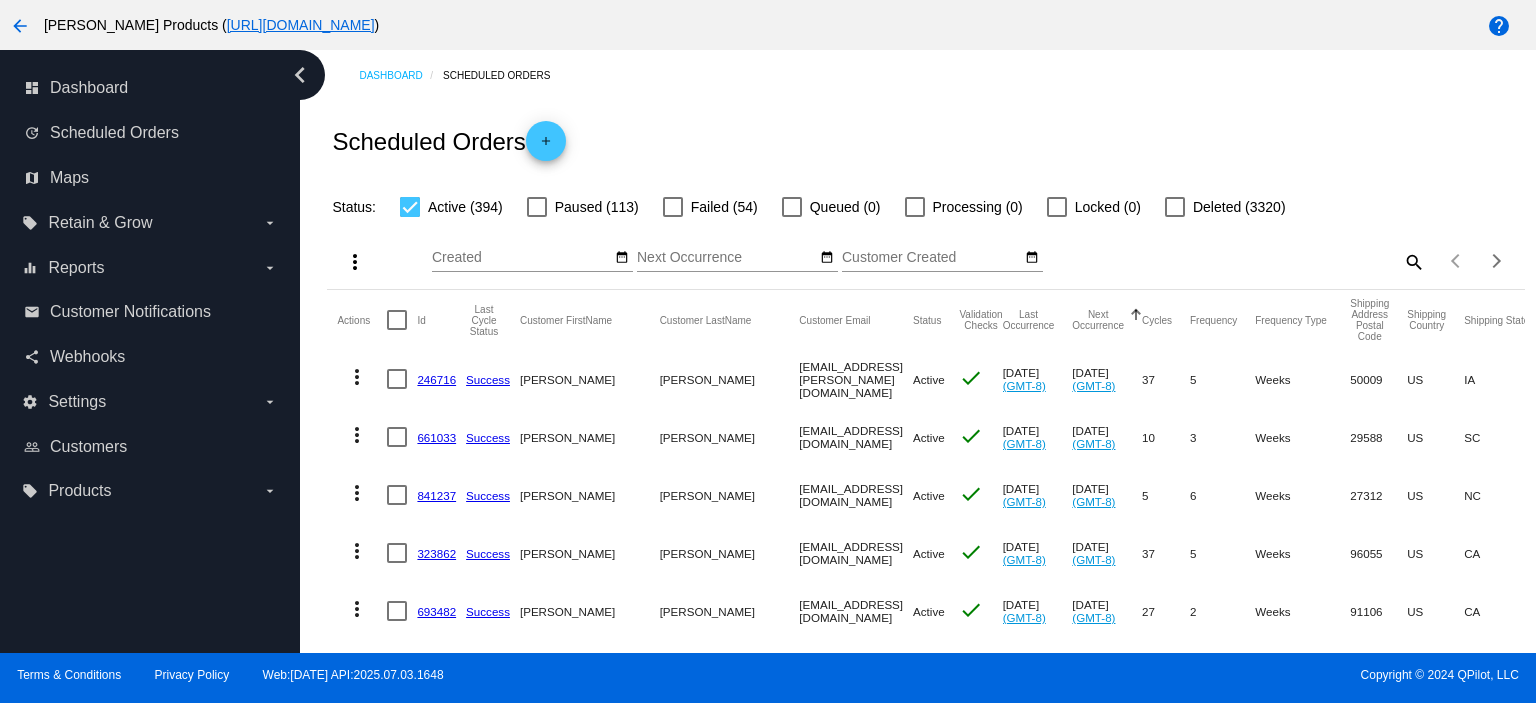 scroll, scrollTop: 133, scrollLeft: 0, axis: vertical 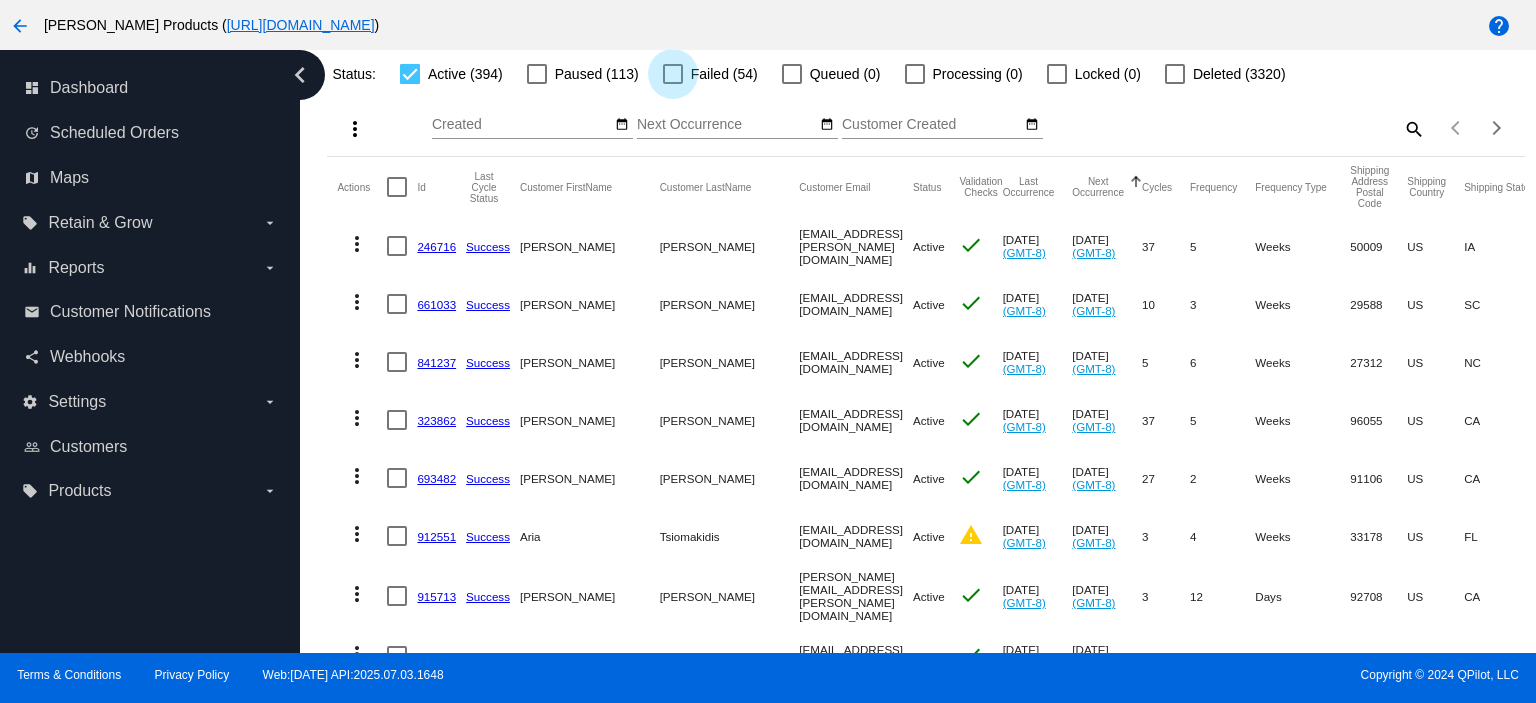 click at bounding box center [673, 74] 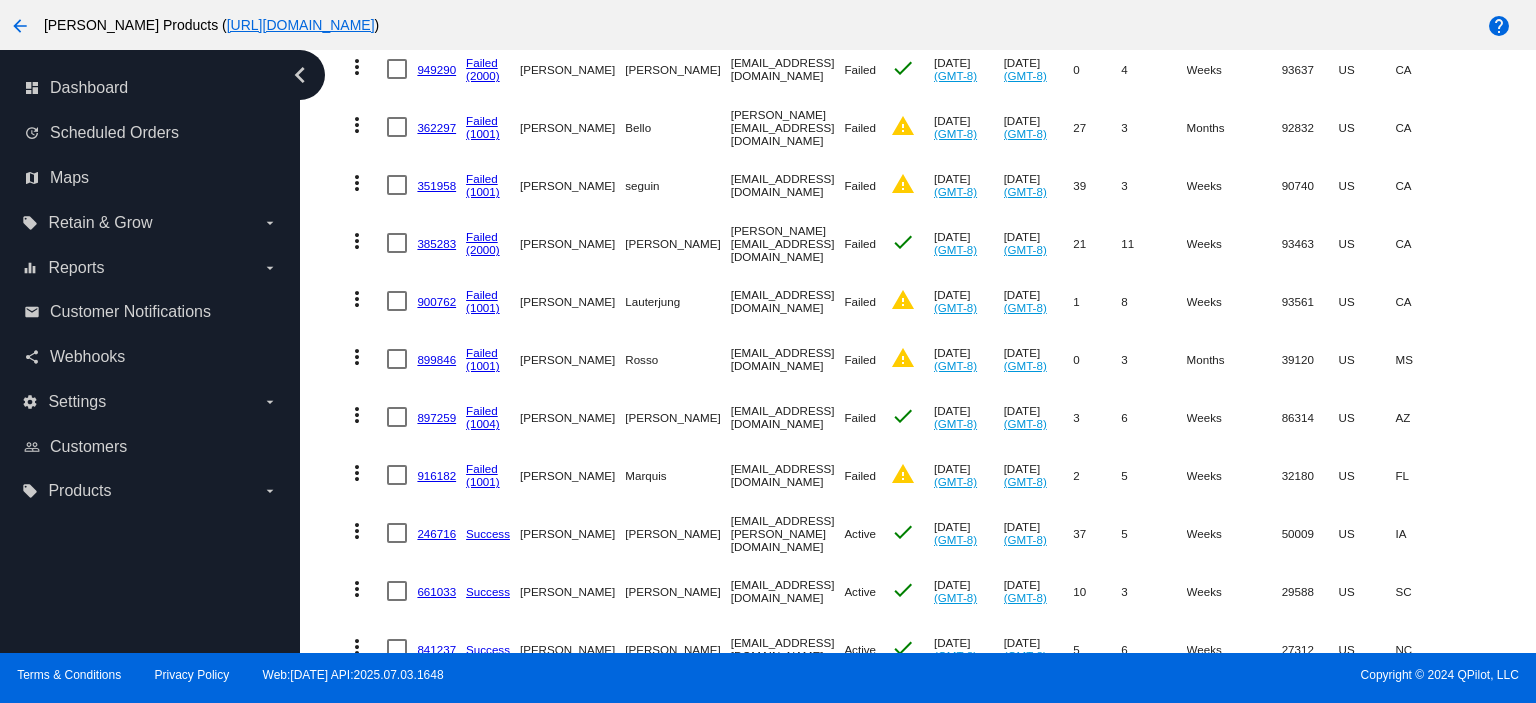 scroll, scrollTop: 2933, scrollLeft: 0, axis: vertical 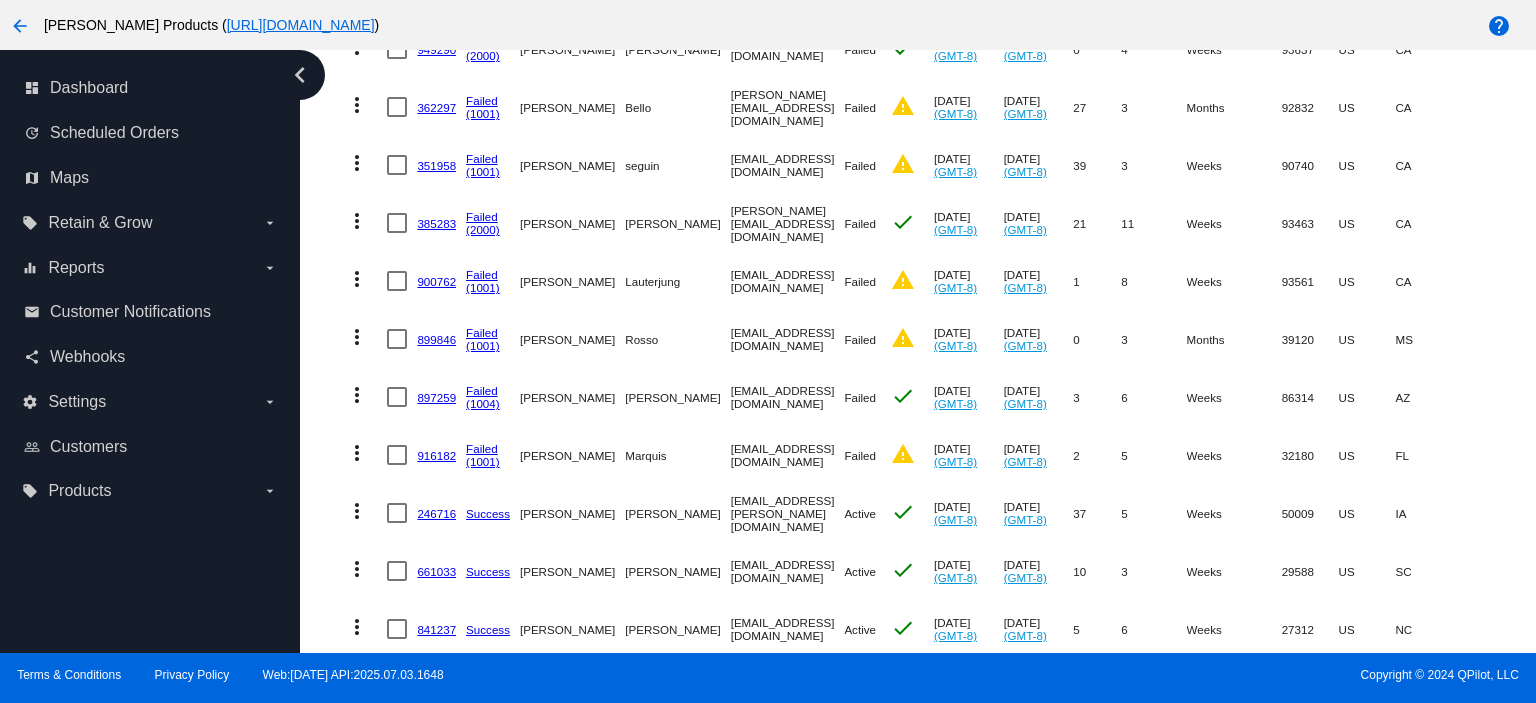 drag, startPoint x: 684, startPoint y: 387, endPoint x: 799, endPoint y: 386, distance: 115.00435 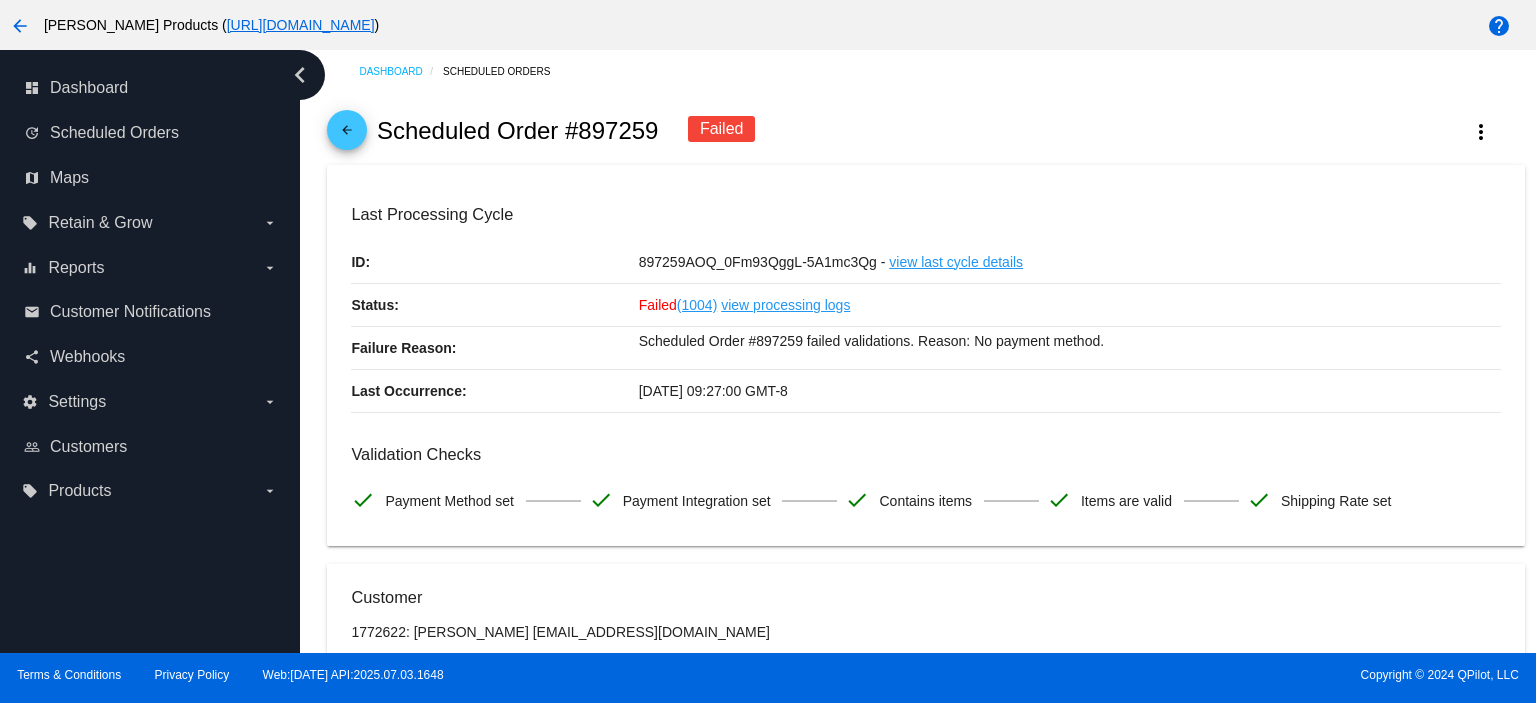 scroll, scrollTop: 0, scrollLeft: 0, axis: both 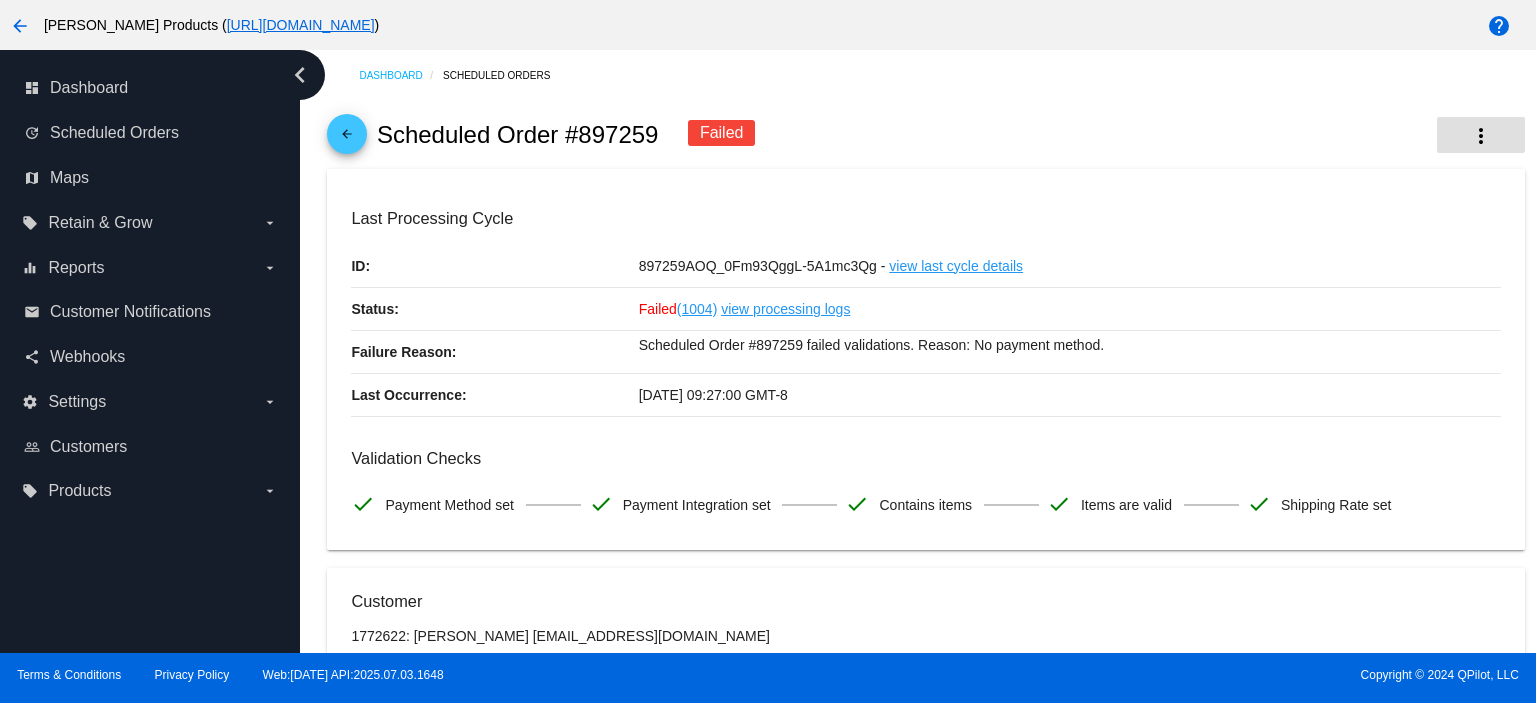 click on "more_vert" 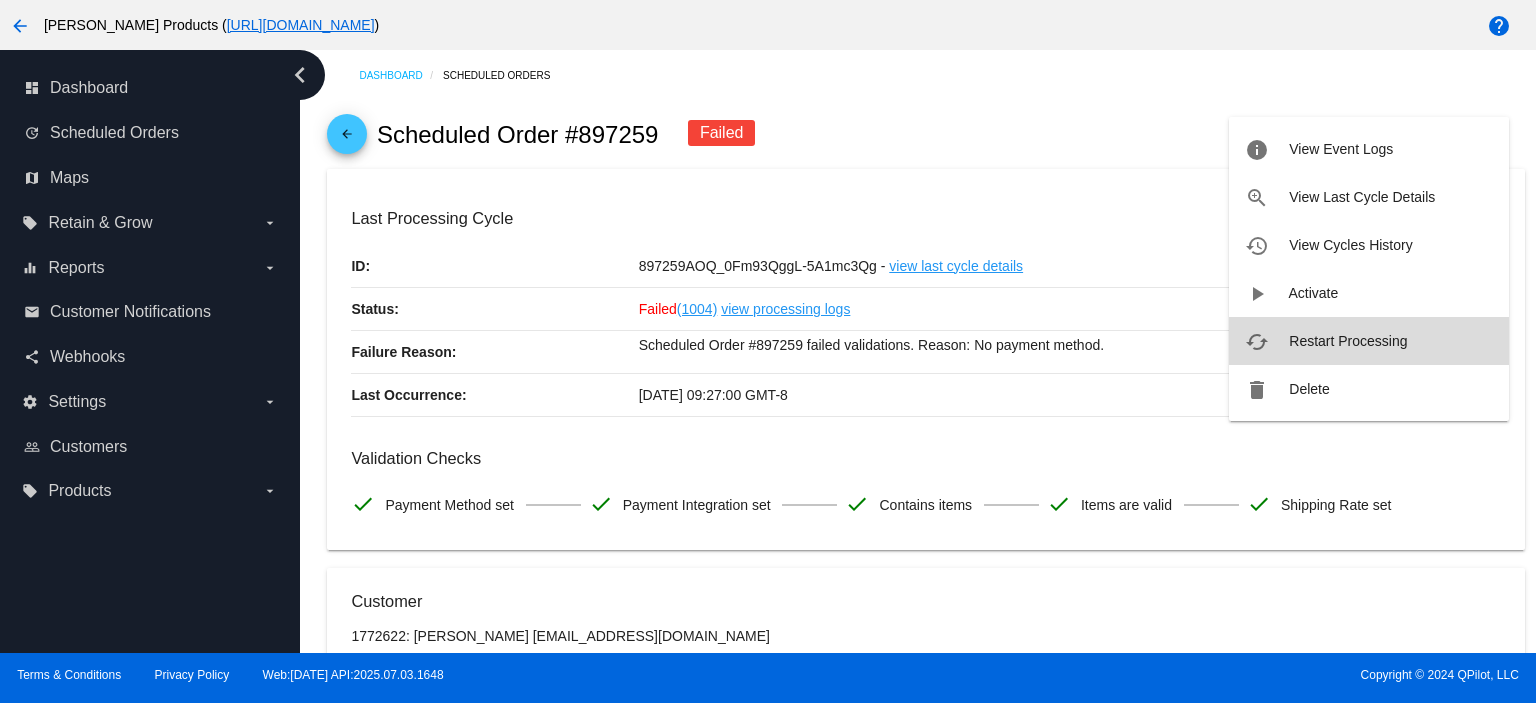 click on "Restart Processing" at bounding box center (1348, 341) 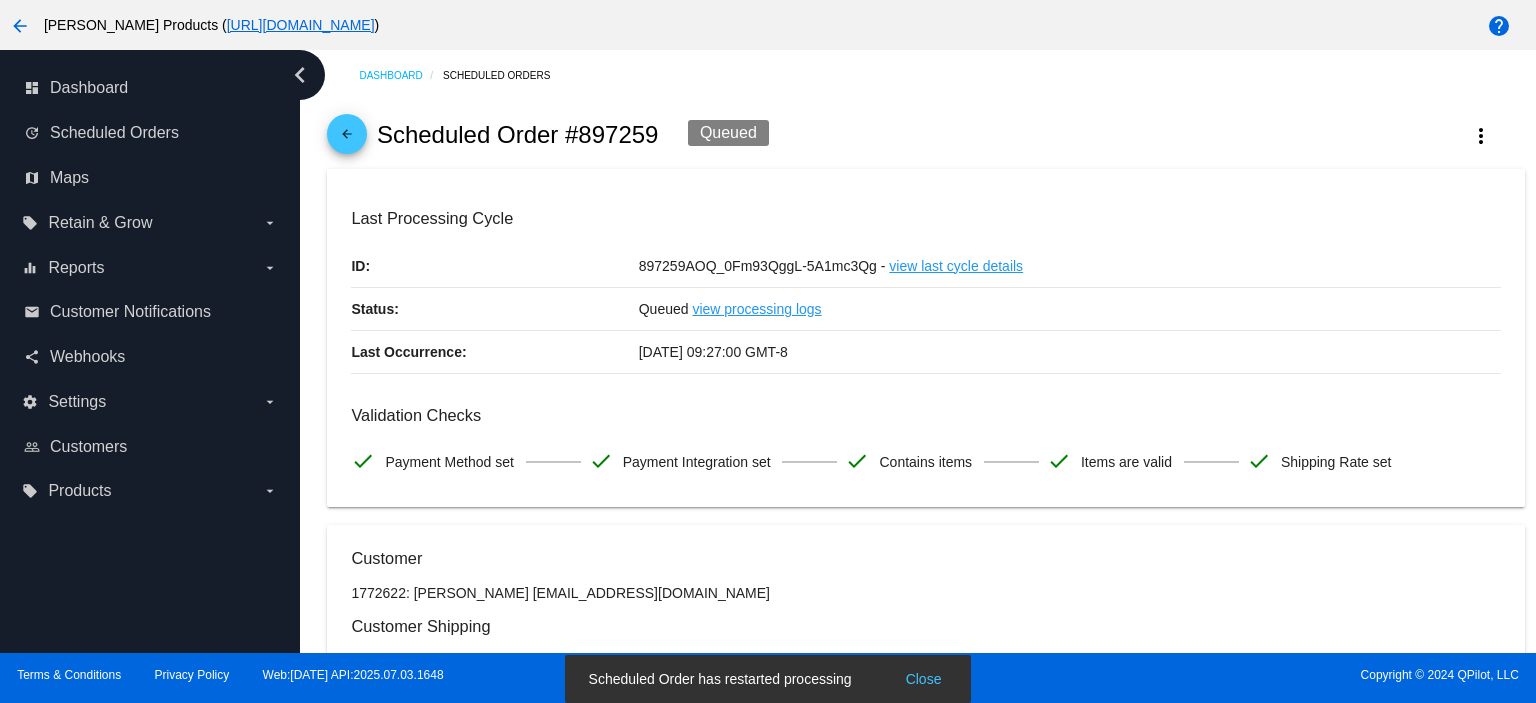 click on "arrow_back" 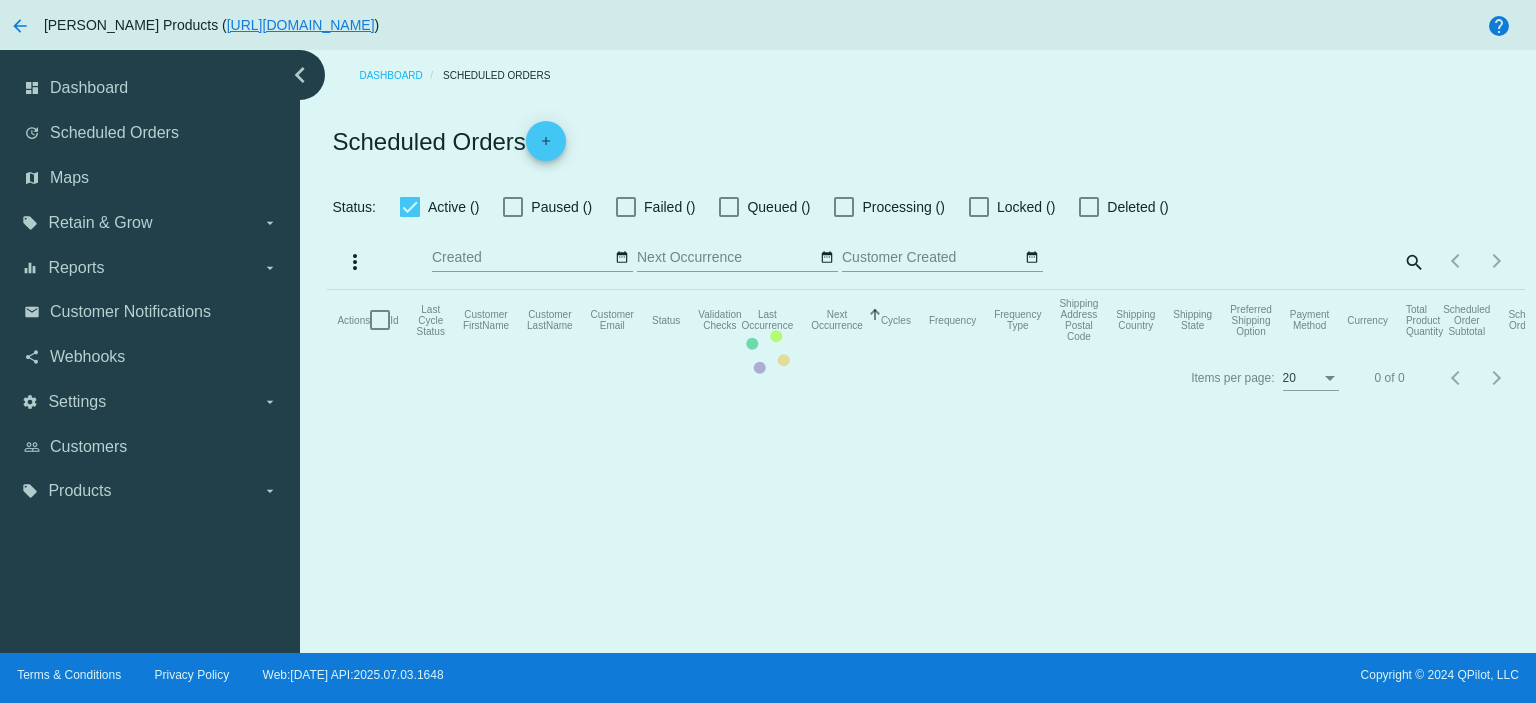 checkbox on "true" 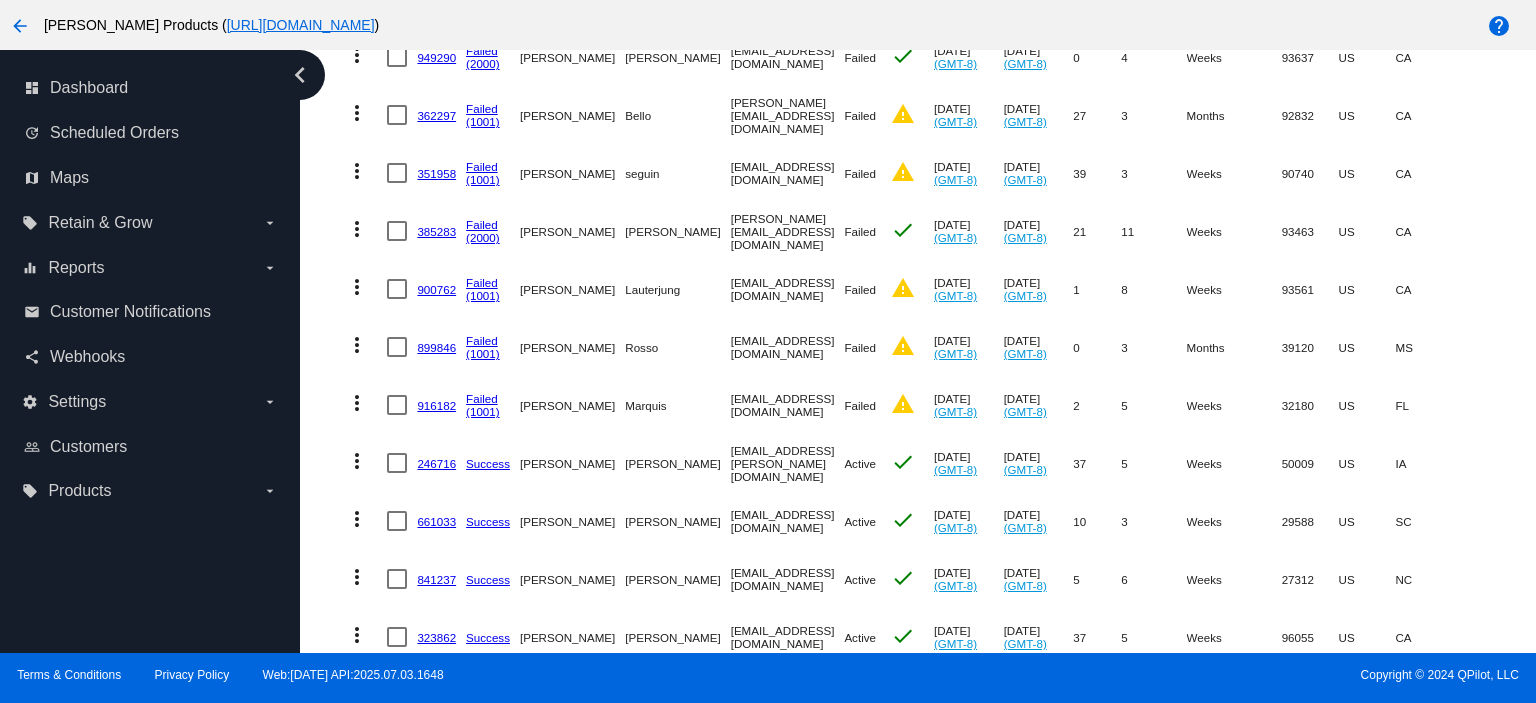 scroll, scrollTop: 2933, scrollLeft: 0, axis: vertical 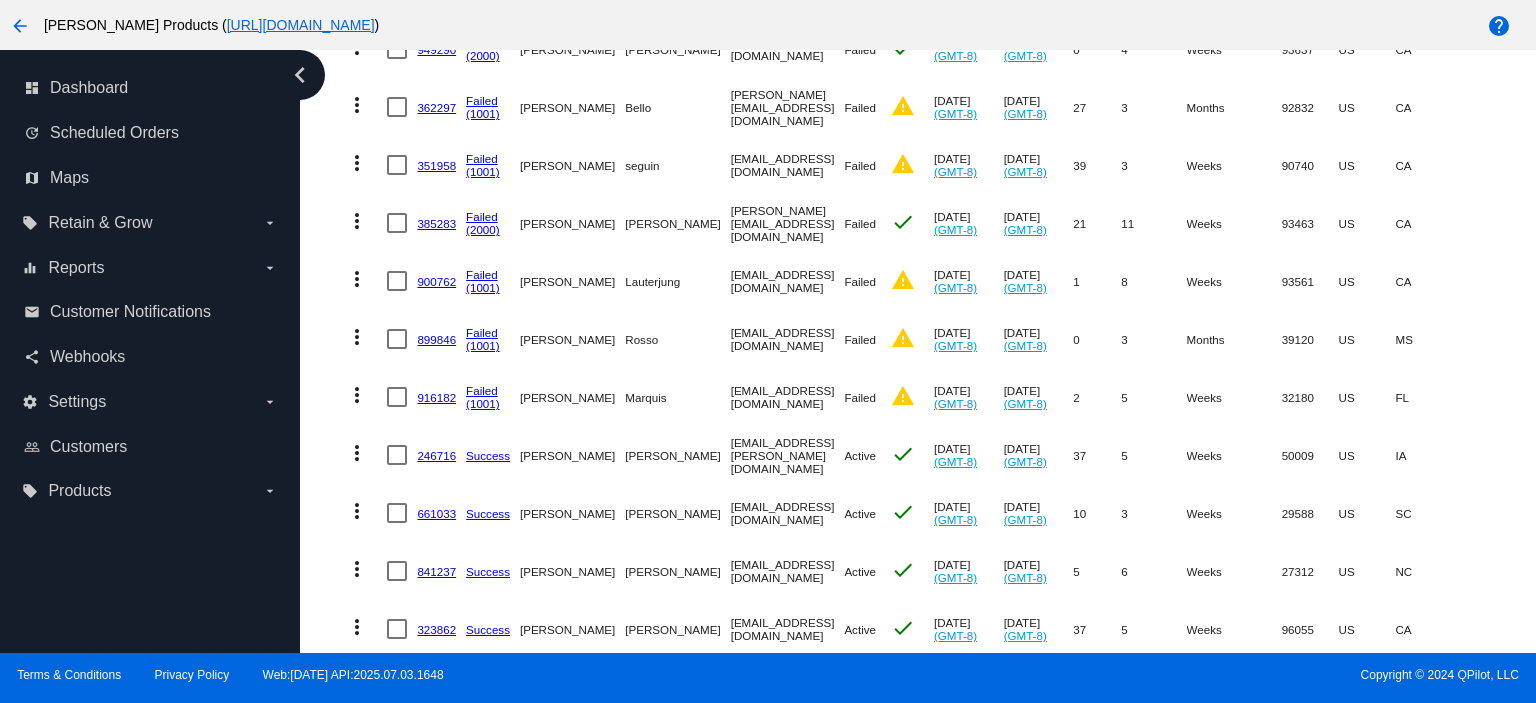 click on "916182" 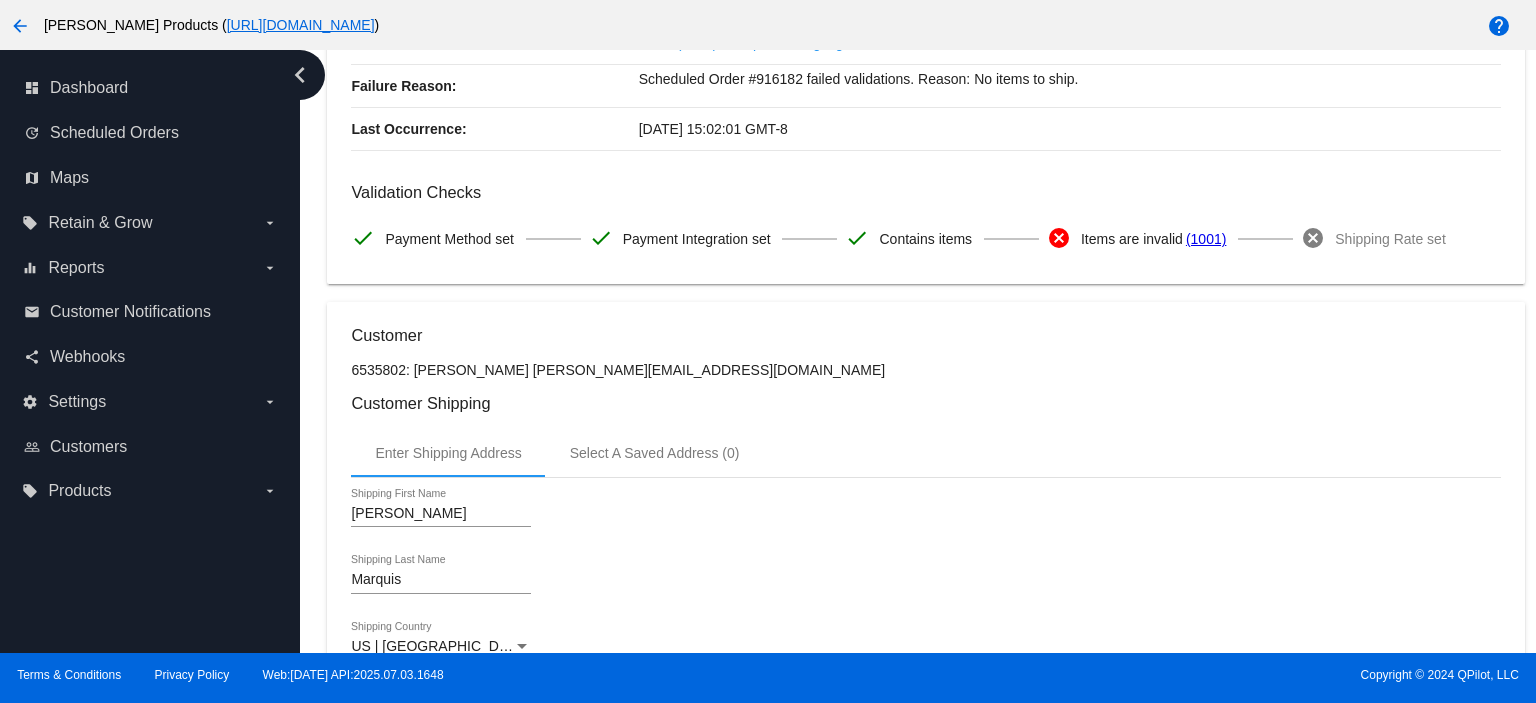 scroll, scrollTop: 0, scrollLeft: 0, axis: both 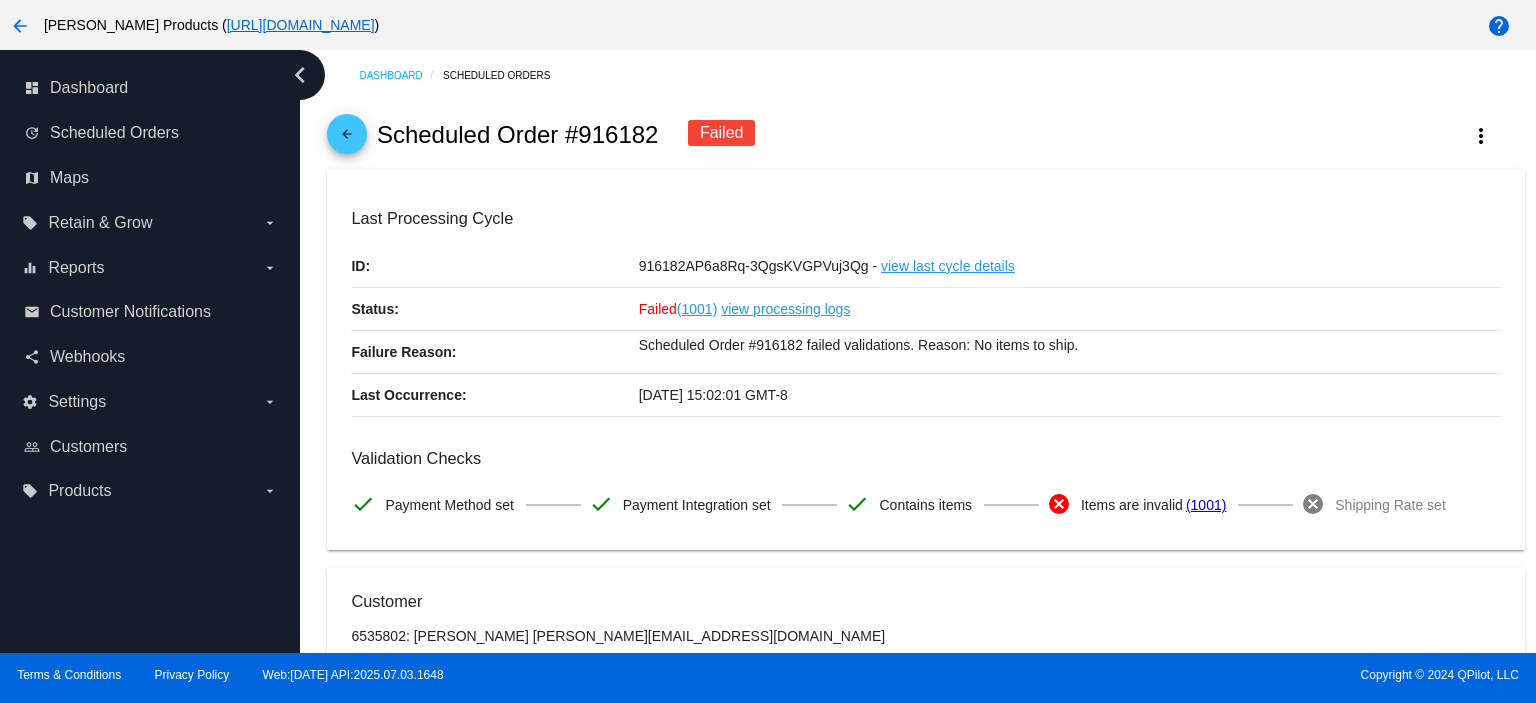 click on "arrow_back" 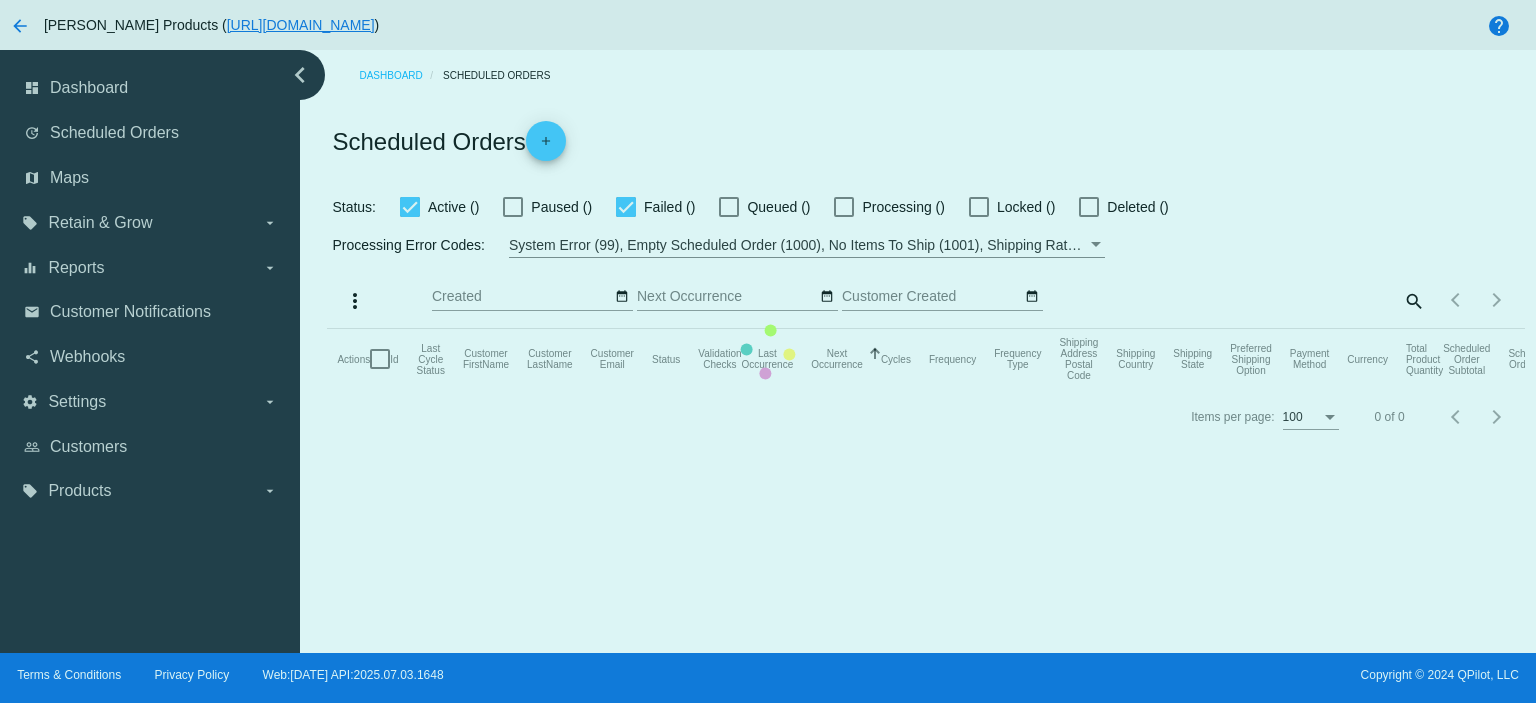 click on "Actions
Id   Last Cycle Status   Customer FirstName   Customer LastName   Customer Email   Status   Validation Checks   Last Occurrence   Next Occurrence   Sorted by NextOccurrenceUtc ascending  Cycles   Frequency   Frequency Type   Shipping Address Postal Code
Shipping Country
Shipping State
Preferred Shipping Option
Payment Method   Currency   Total Product Quantity   Scheduled Order Subtotal
Scheduled Order LTV" 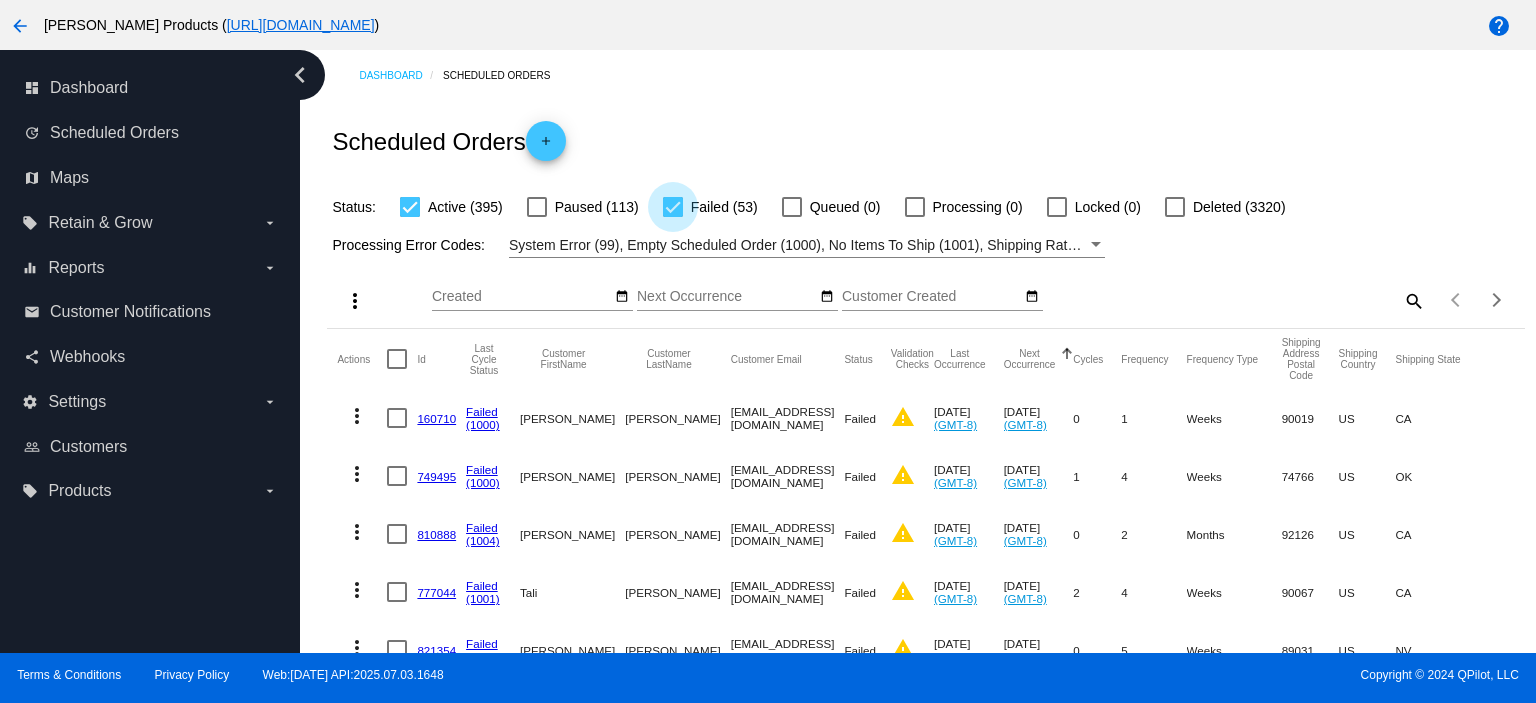 click at bounding box center (673, 207) 